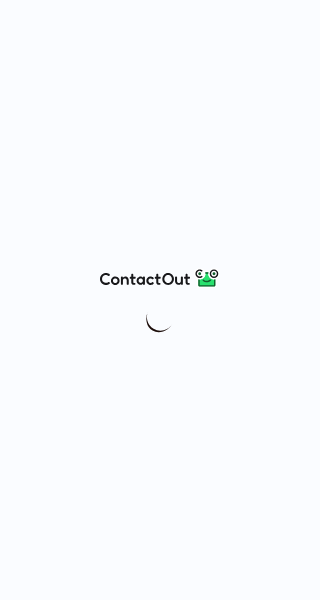 scroll, scrollTop: 0, scrollLeft: 0, axis: both 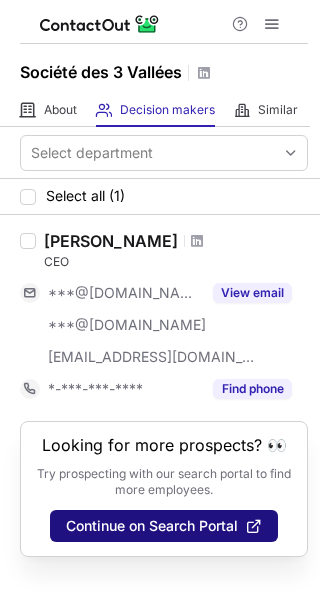 click on "Continue on Search Portal" at bounding box center [152, 526] 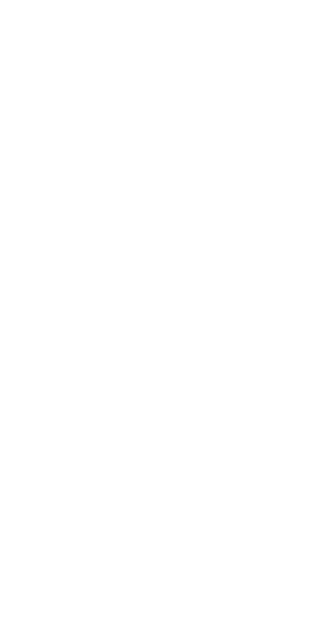 scroll, scrollTop: 0, scrollLeft: 0, axis: both 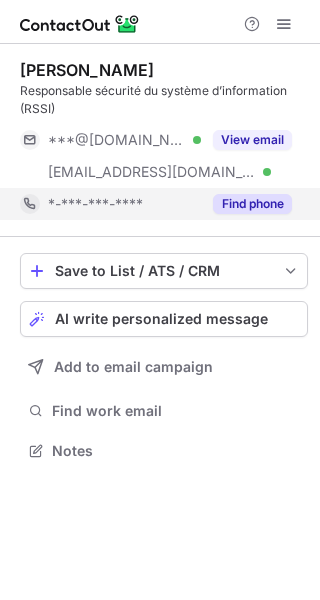 click on "Find phone" at bounding box center [252, 204] 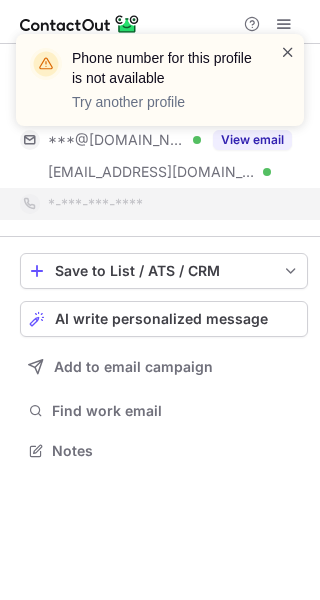 click at bounding box center [288, 52] 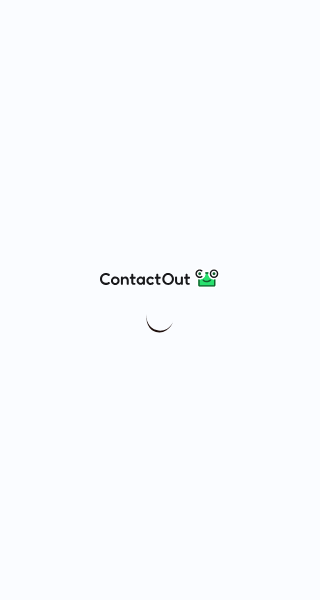 scroll, scrollTop: 0, scrollLeft: 0, axis: both 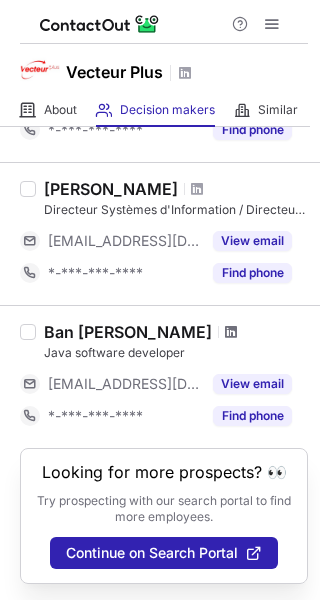 click at bounding box center (231, 332) 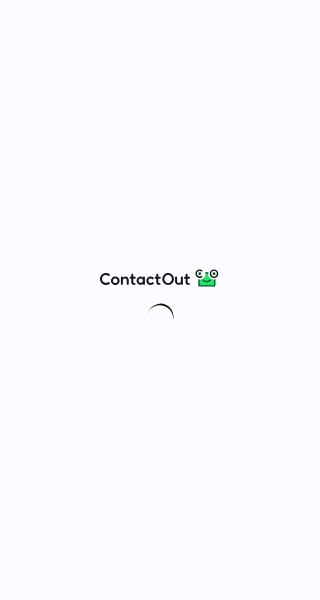 scroll, scrollTop: 0, scrollLeft: 0, axis: both 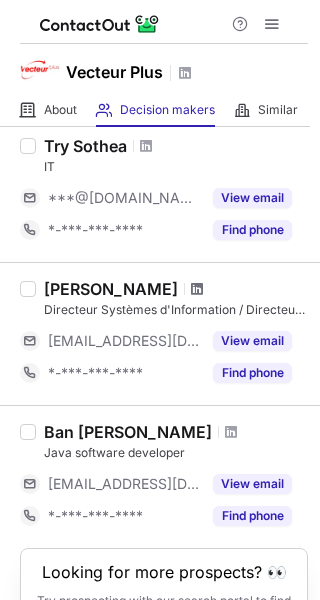 click at bounding box center [197, 289] 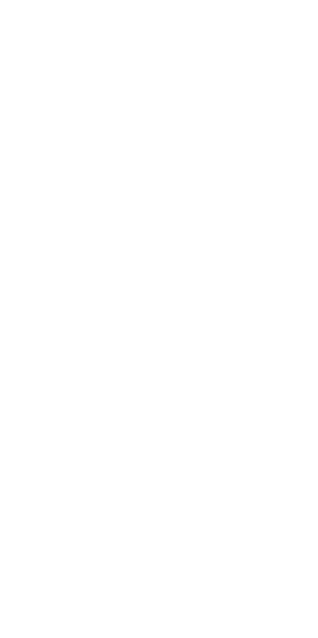 scroll, scrollTop: 0, scrollLeft: 0, axis: both 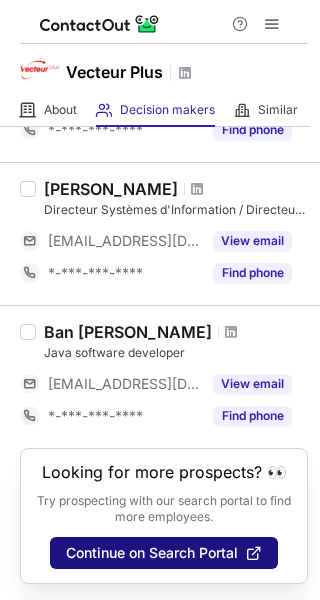 click on "Continue on Search Portal" at bounding box center [164, 553] 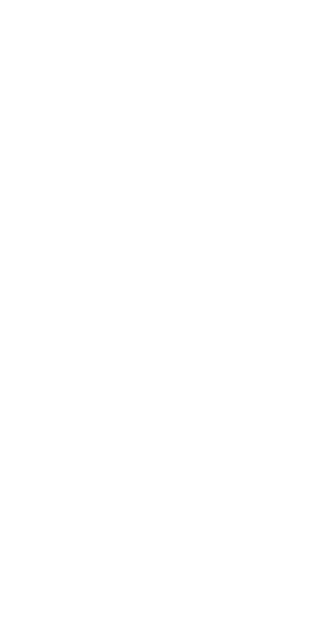 scroll, scrollTop: 0, scrollLeft: 0, axis: both 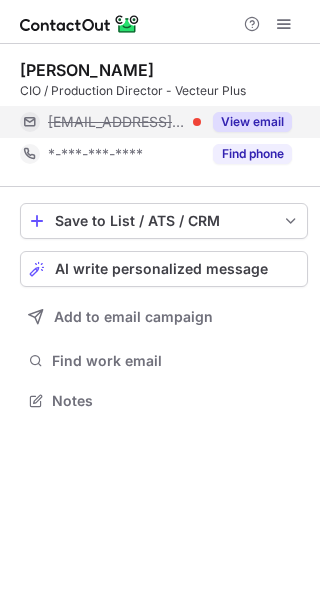 click on "View email" at bounding box center [252, 122] 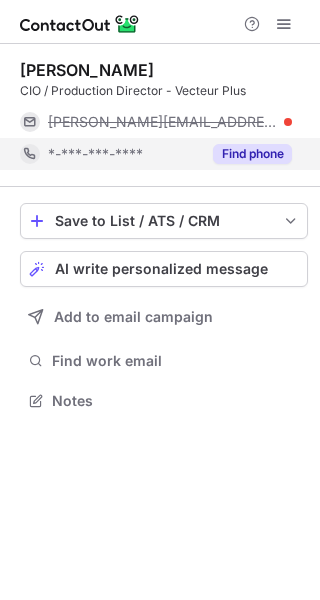 click on "Find phone" at bounding box center (252, 154) 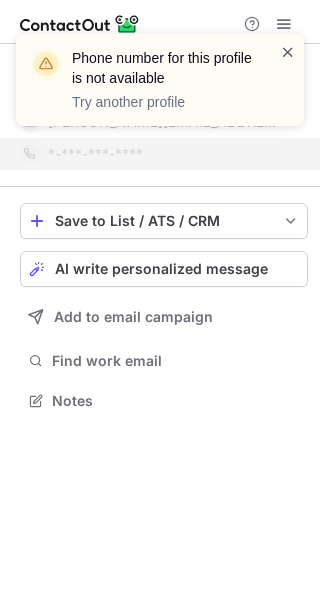 click at bounding box center (288, 52) 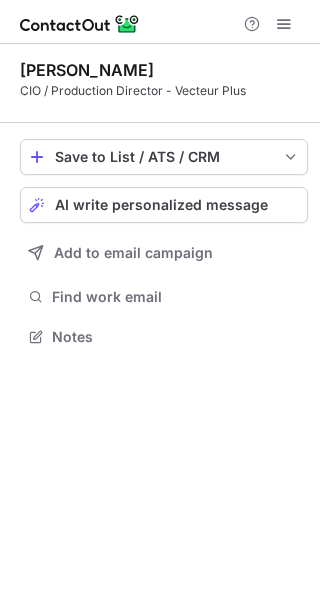 click on "Phone number for this profile is not available Try another profile" at bounding box center (160, 34) 